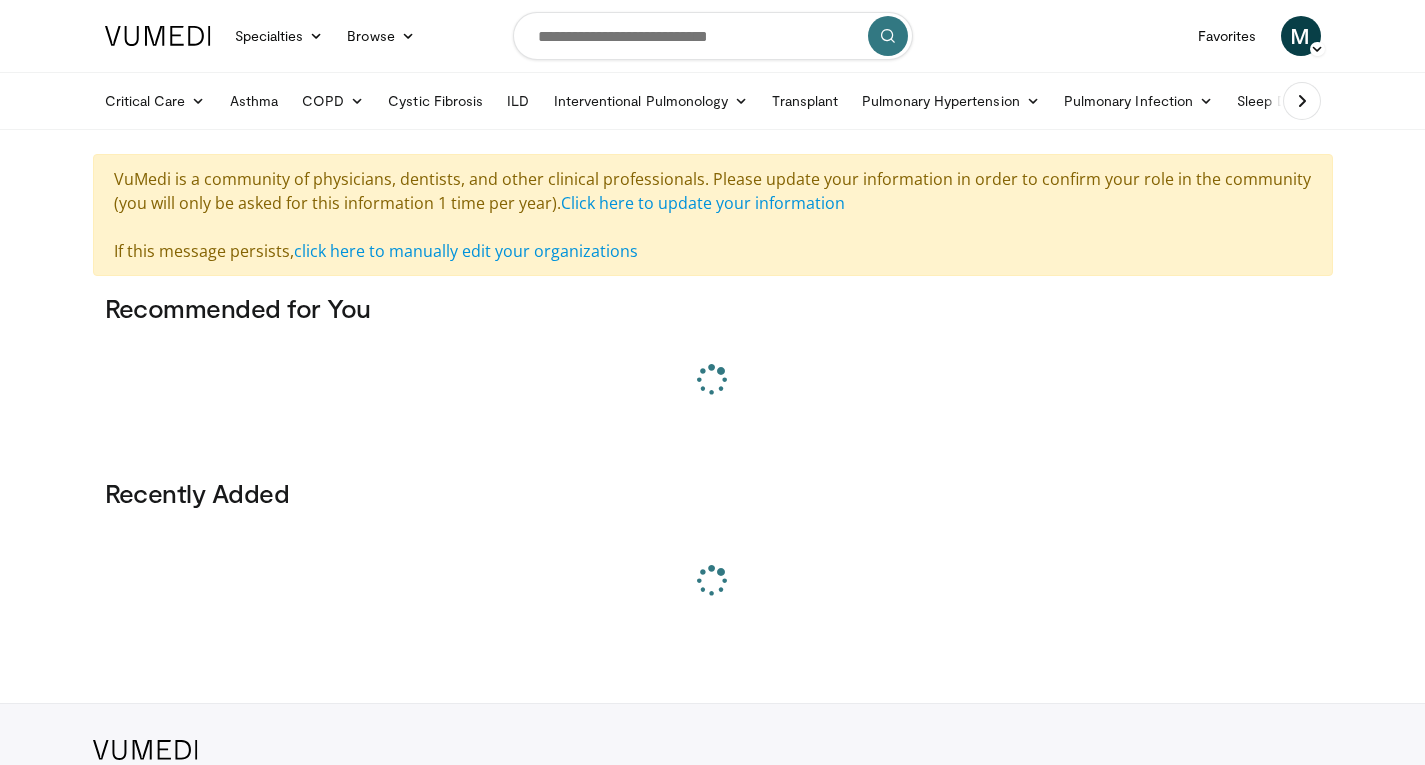 scroll, scrollTop: 0, scrollLeft: 0, axis: both 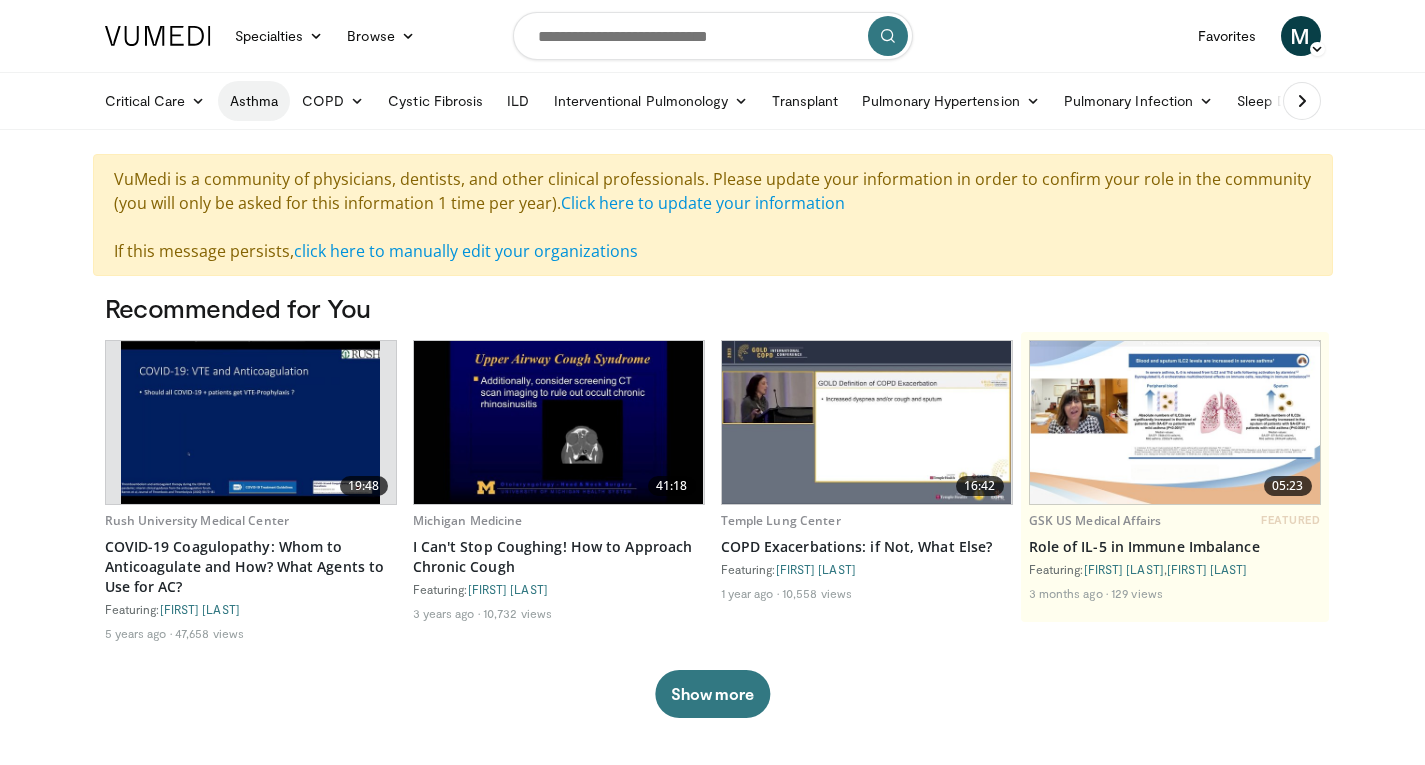 click on "Asthma" at bounding box center (254, 101) 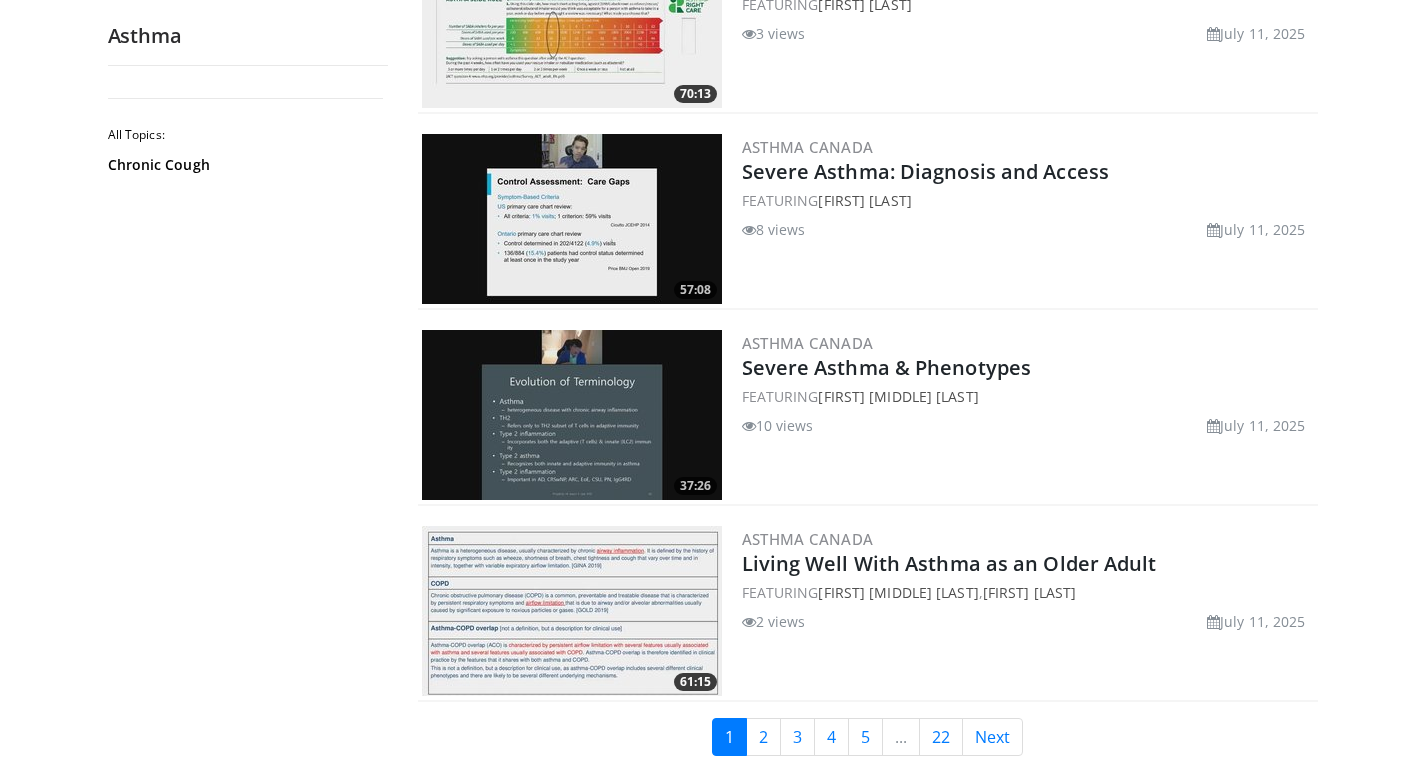 scroll, scrollTop: 4700, scrollLeft: 0, axis: vertical 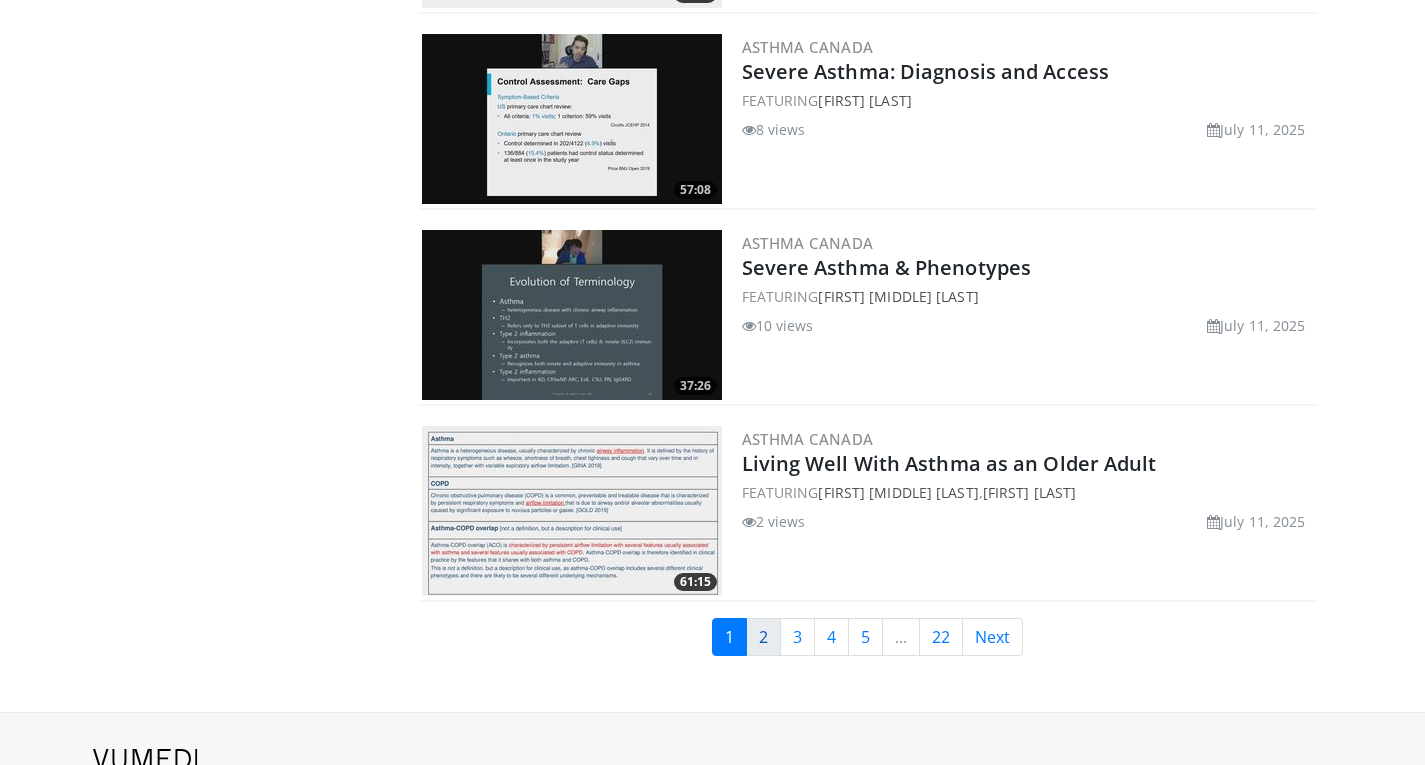 click on "2" at bounding box center (763, 637) 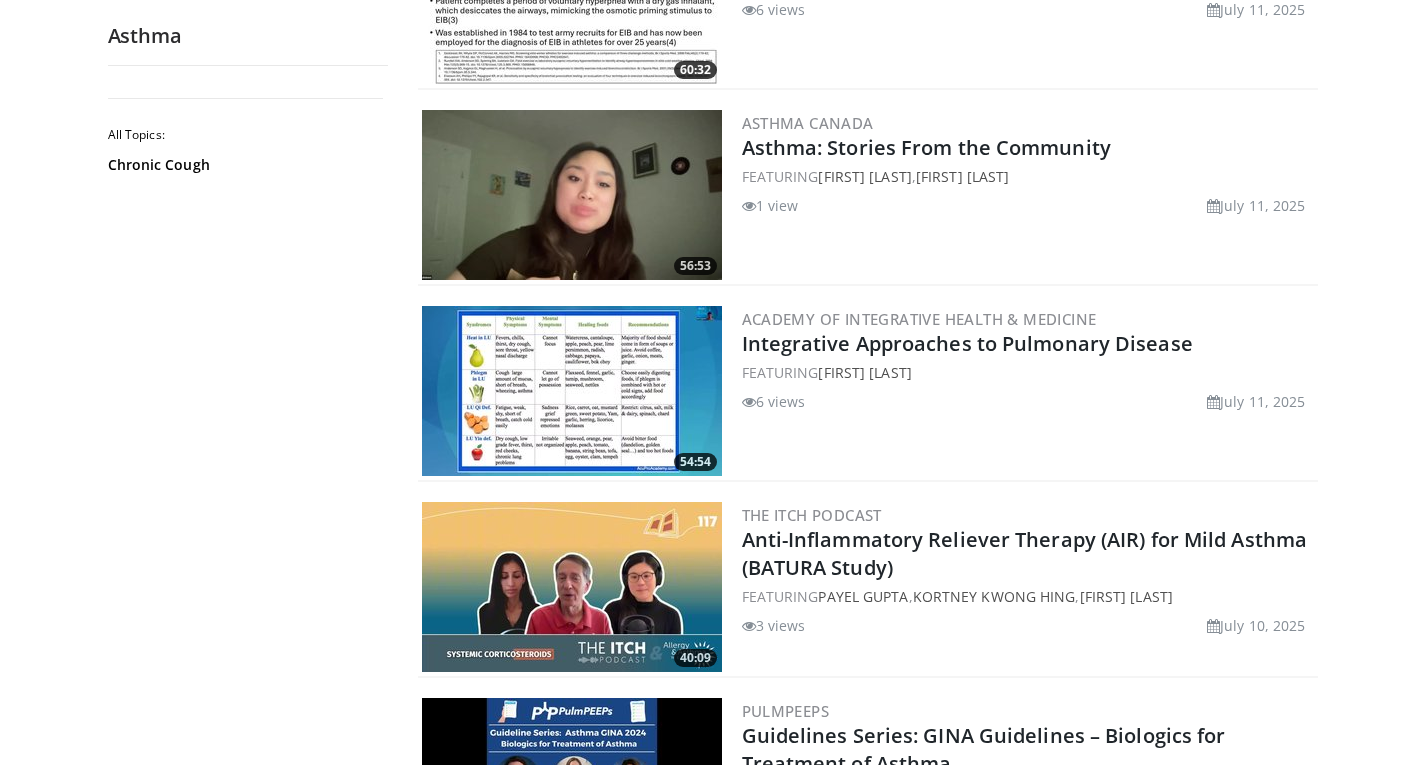scroll, scrollTop: 0, scrollLeft: 0, axis: both 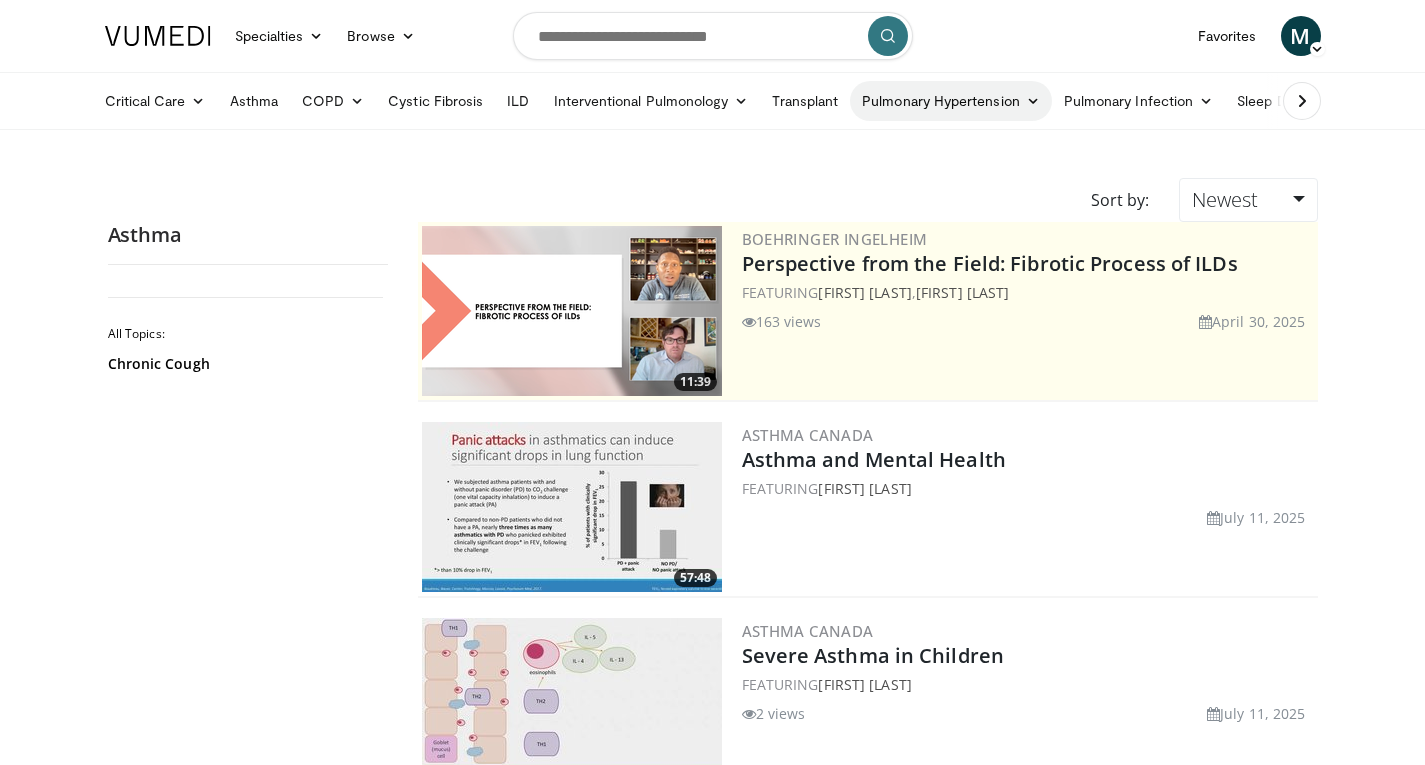 click on "Pulmonary Hypertension" at bounding box center (951, 101) 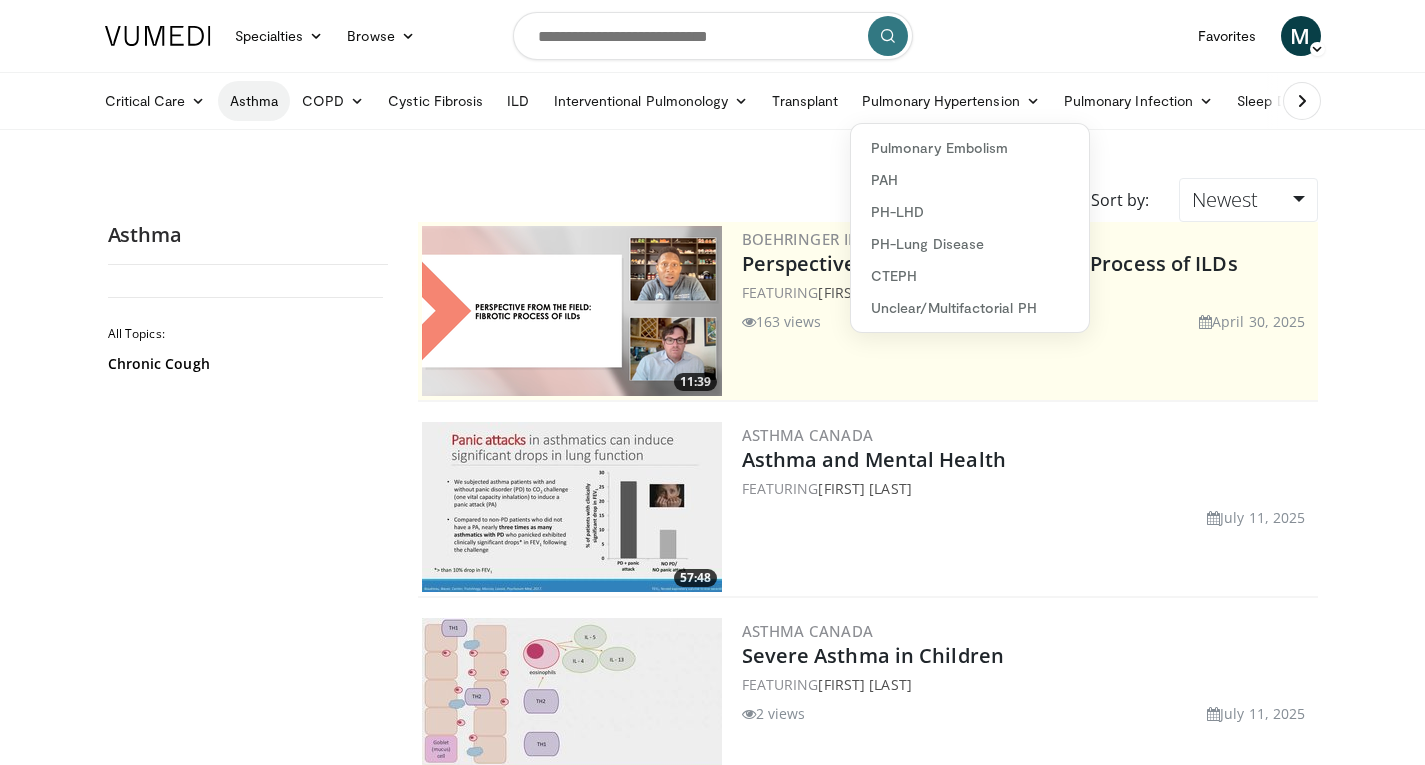 click on "Asthma" at bounding box center [254, 101] 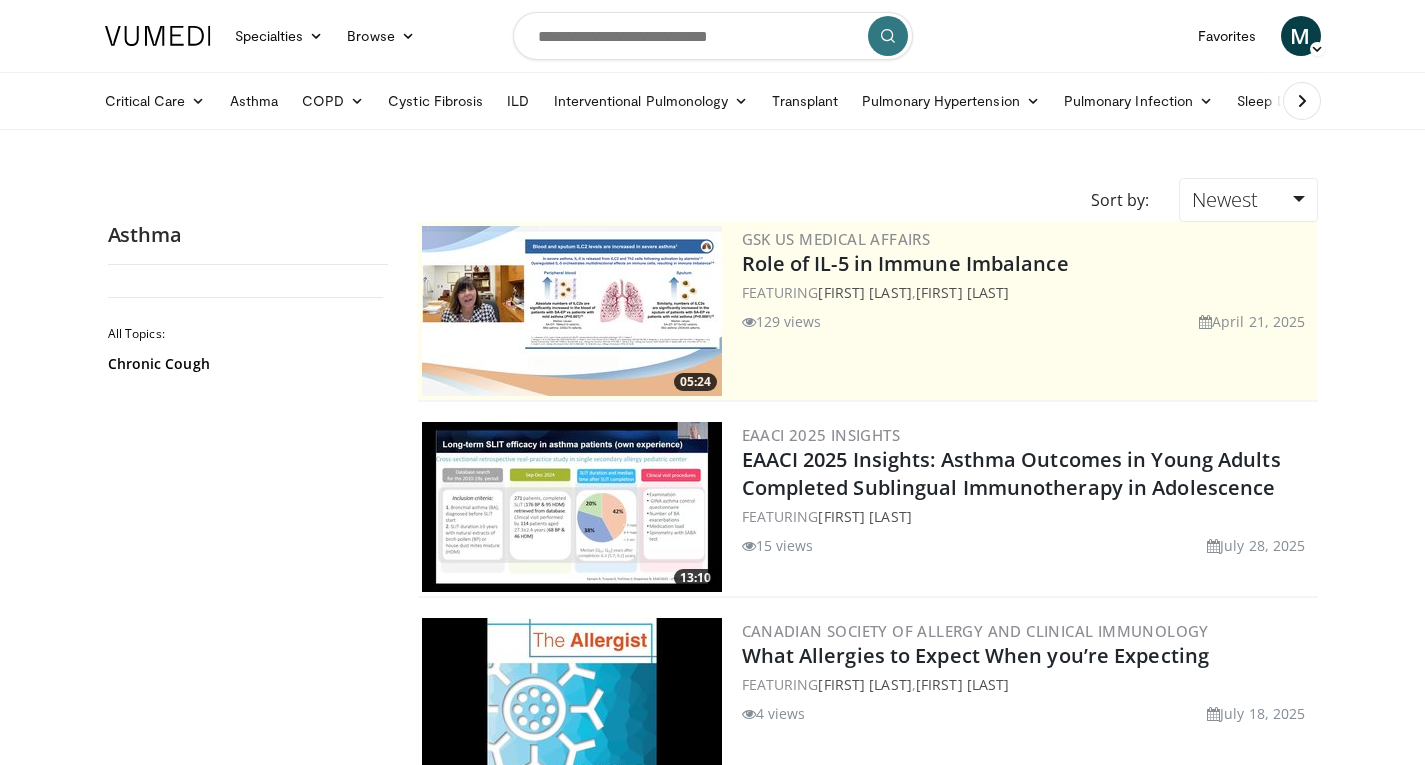 scroll, scrollTop: 0, scrollLeft: 0, axis: both 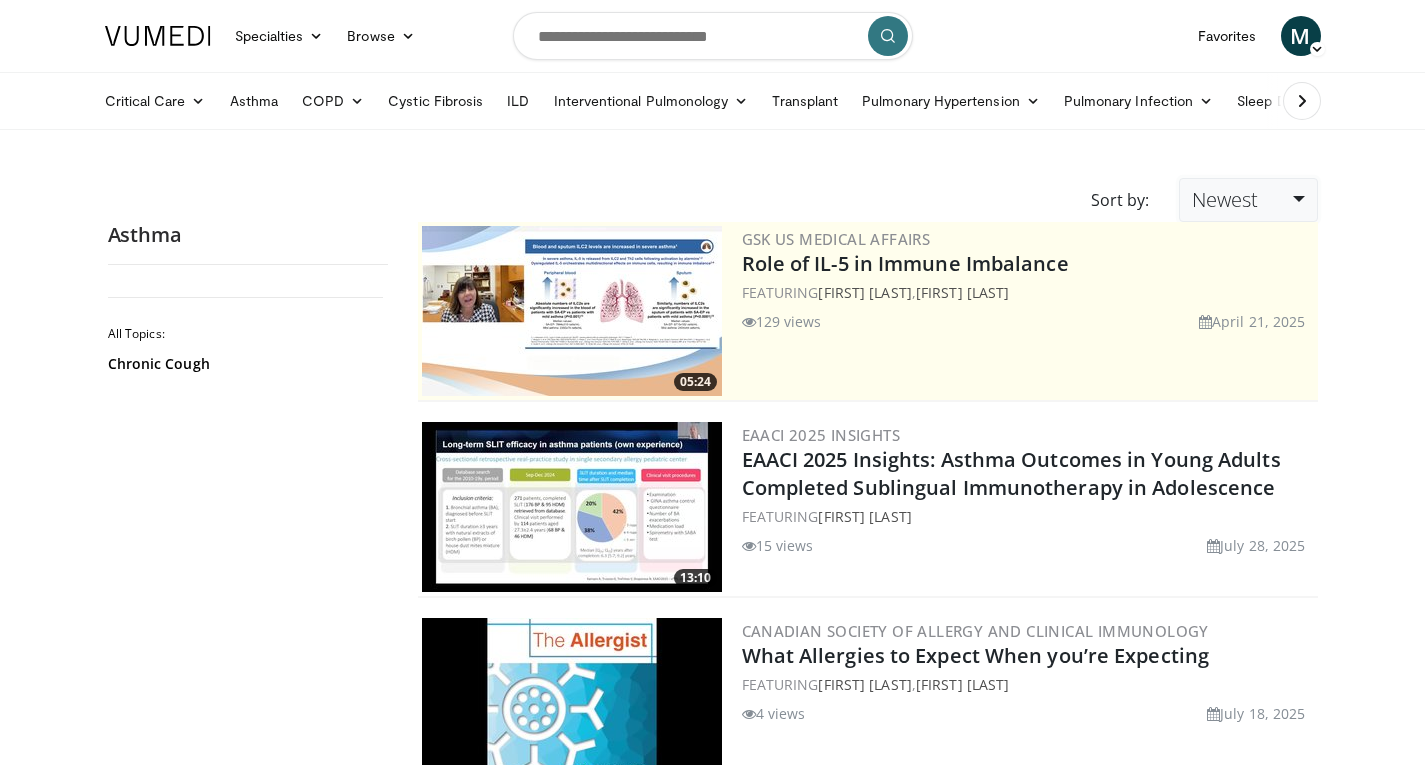 click on "Newest" at bounding box center (1225, 199) 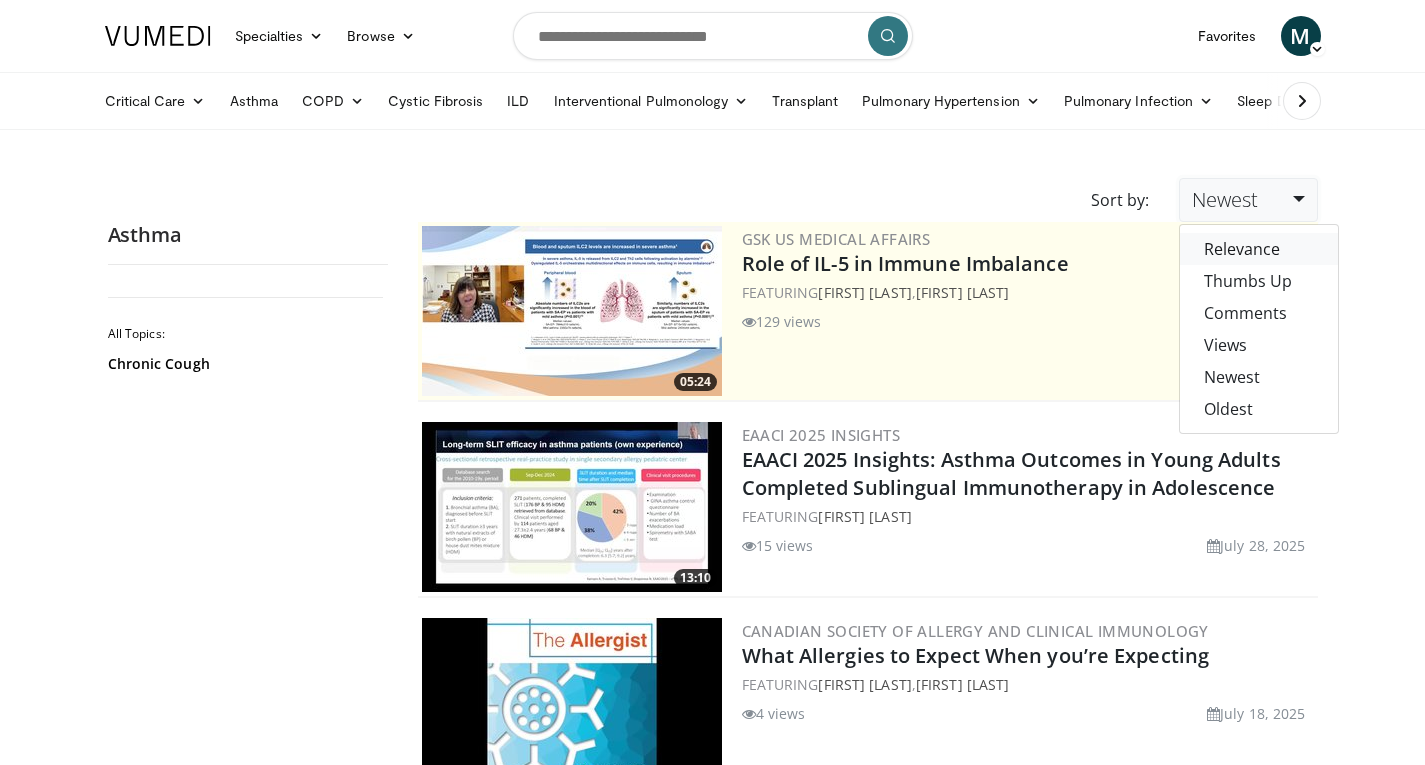 click on "Relevance" at bounding box center [1259, 249] 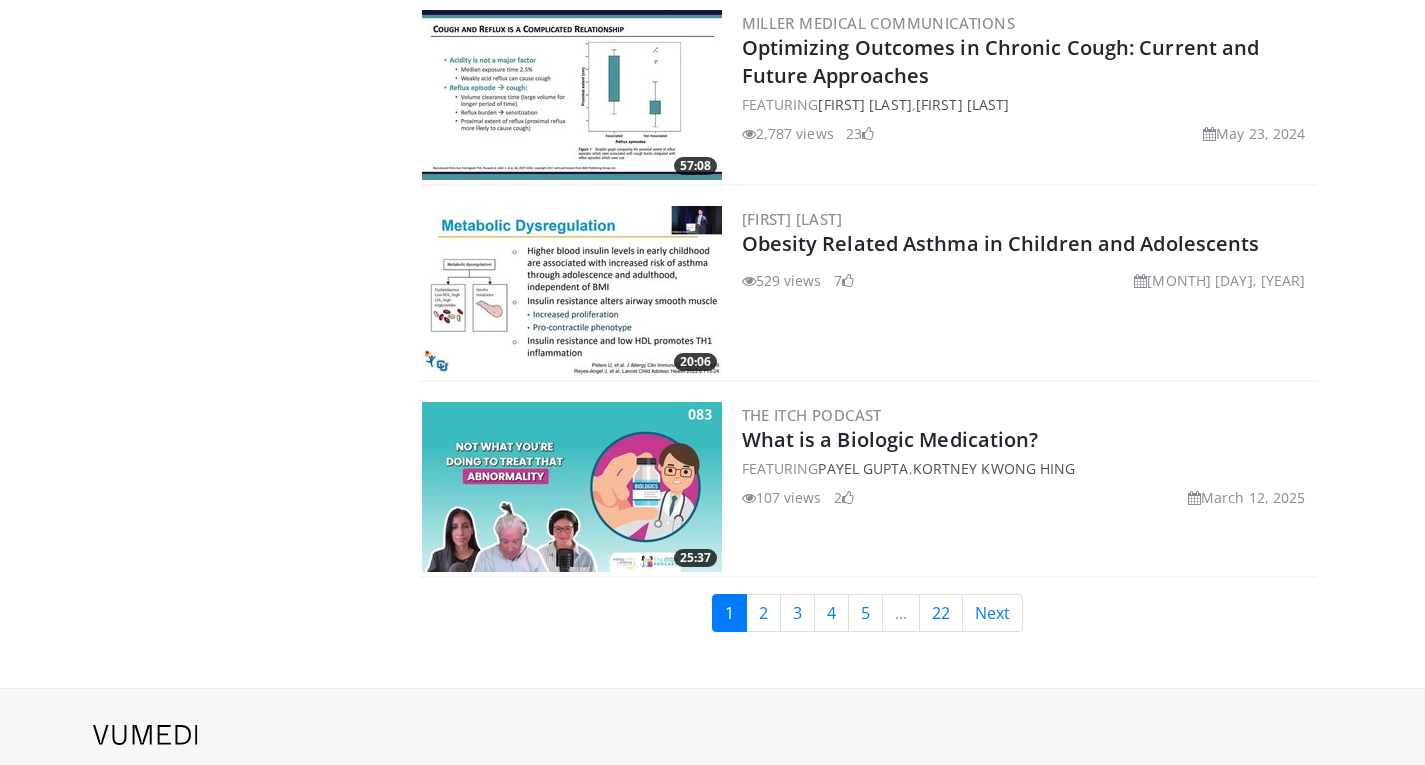 scroll, scrollTop: 4700, scrollLeft: 0, axis: vertical 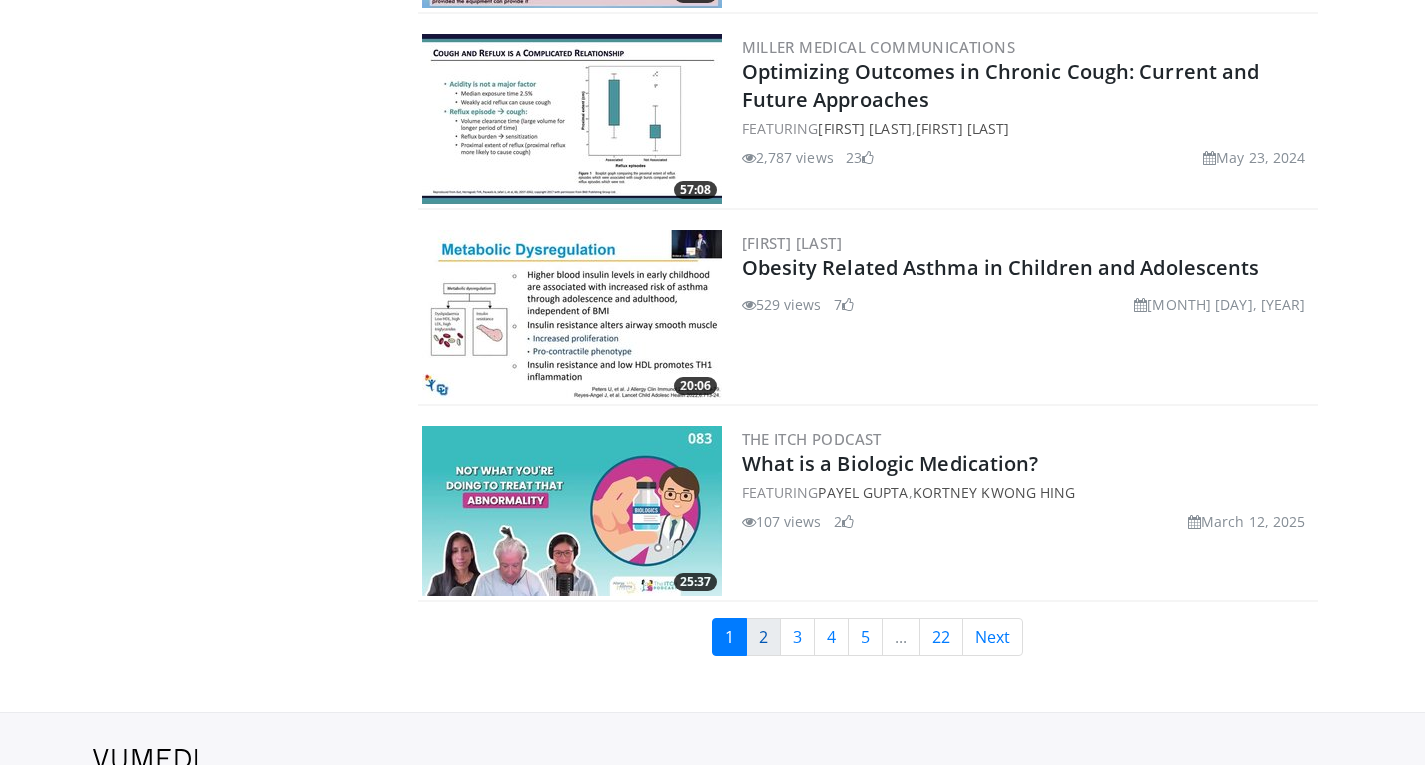click on "2" at bounding box center (763, 637) 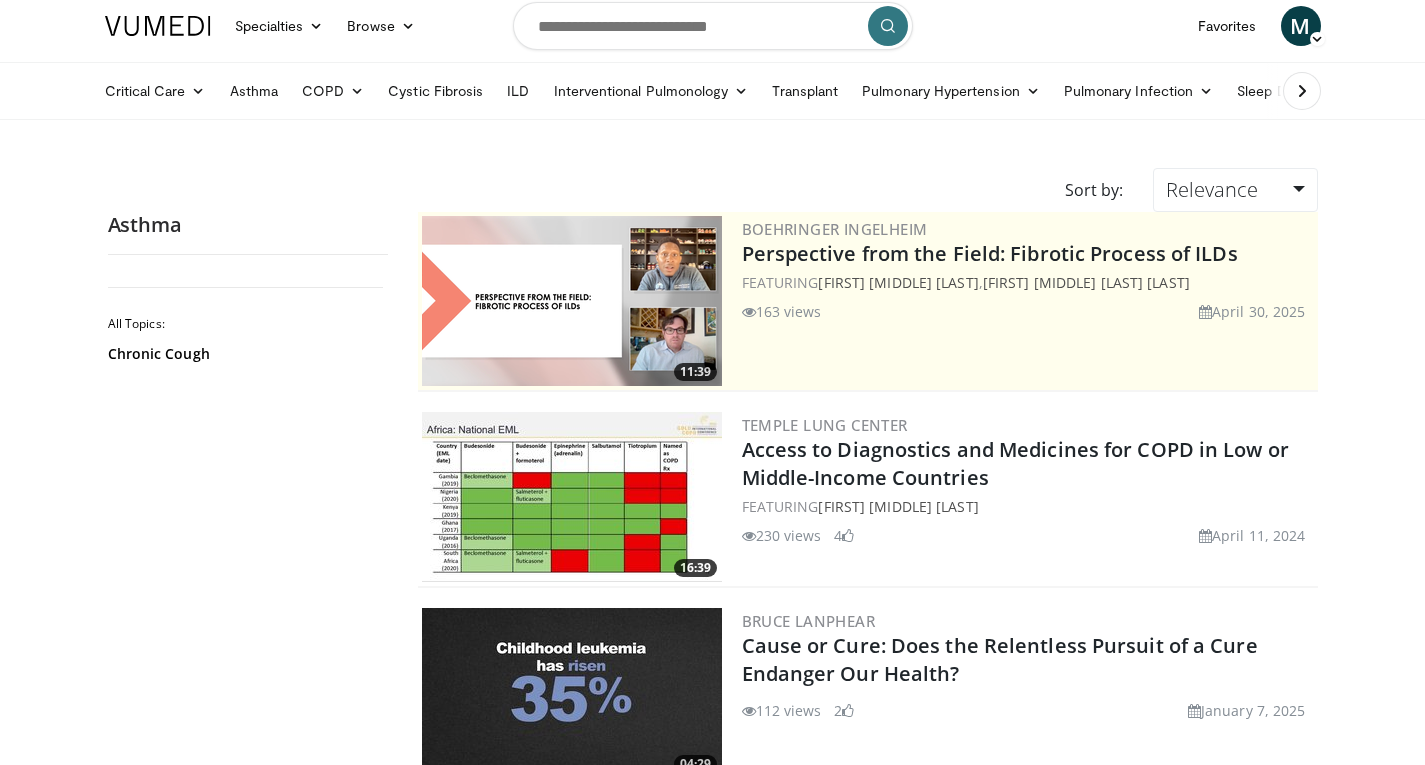 scroll, scrollTop: 0, scrollLeft: 0, axis: both 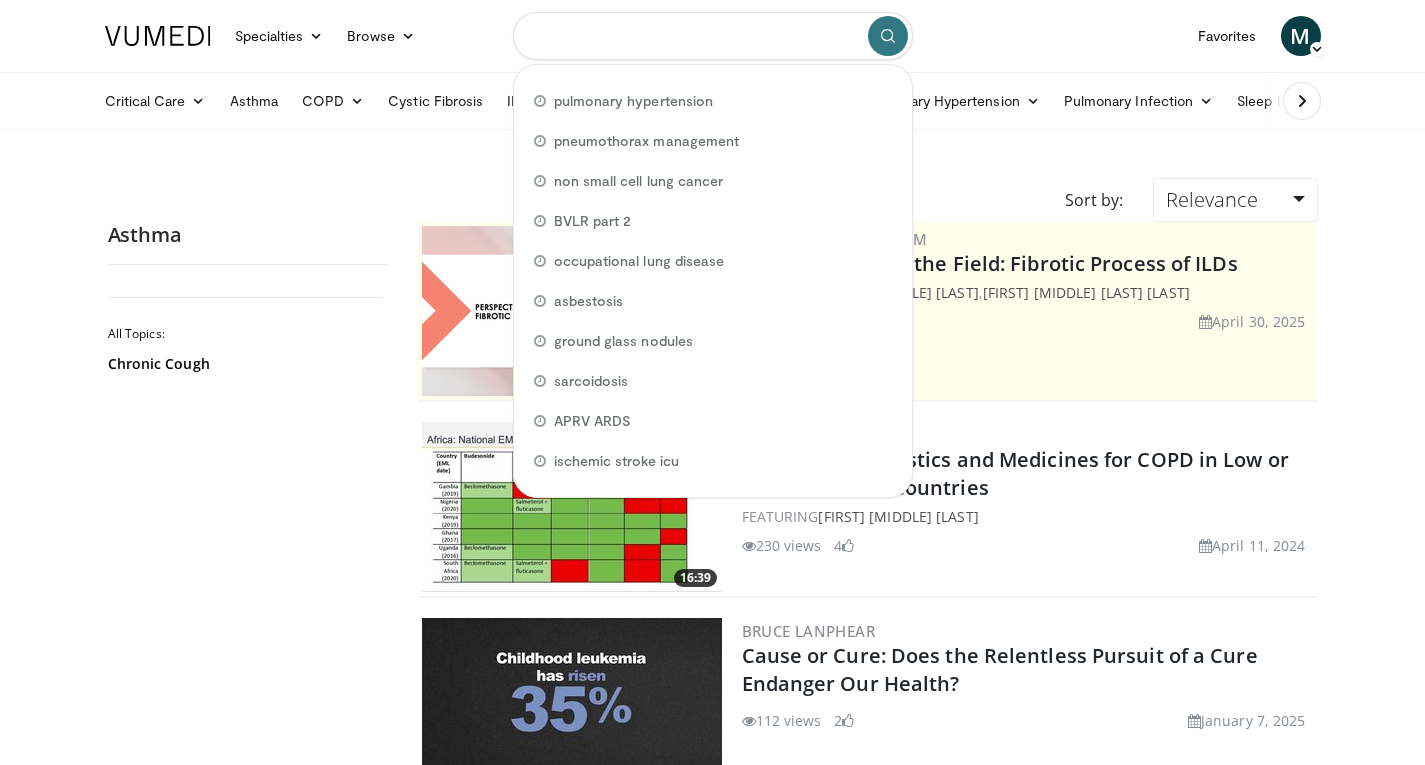 click at bounding box center [713, 36] 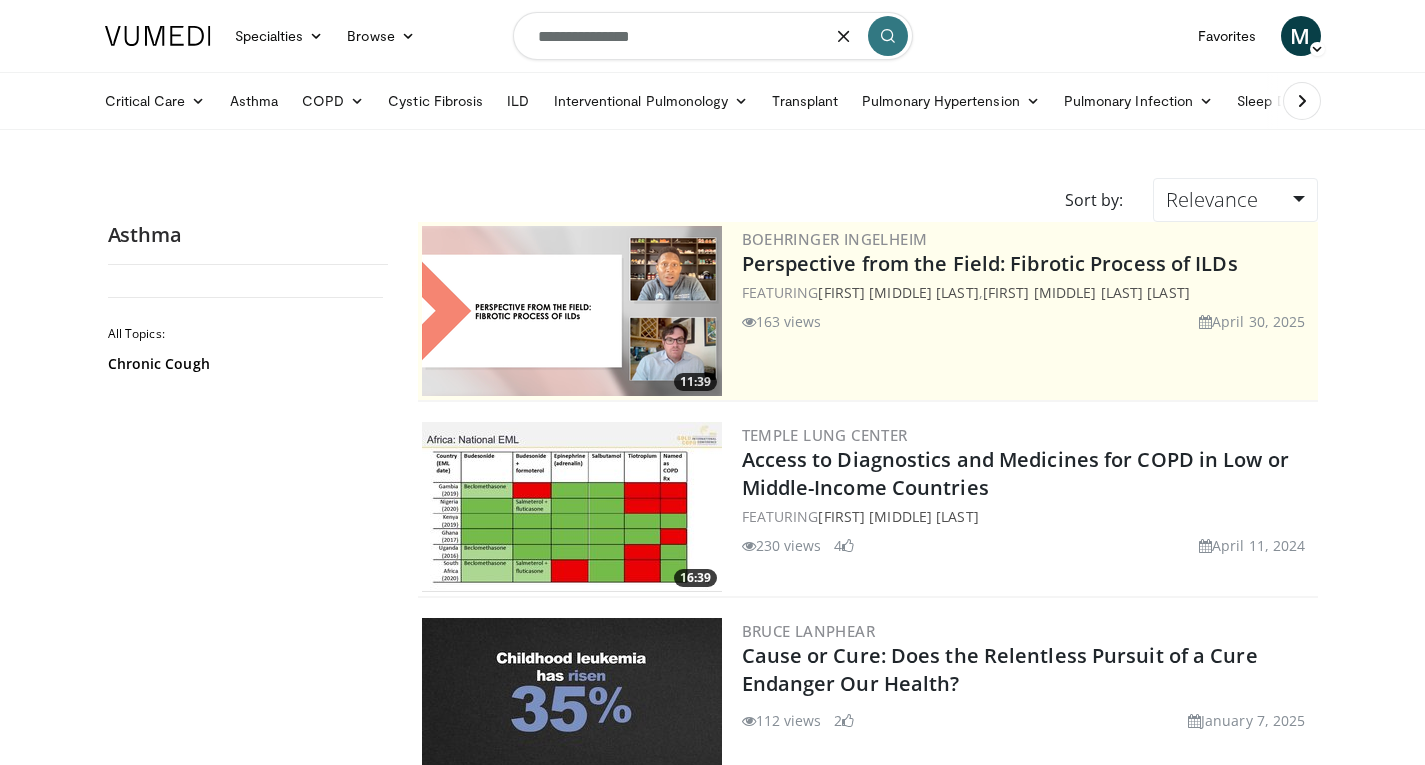 type on "**********" 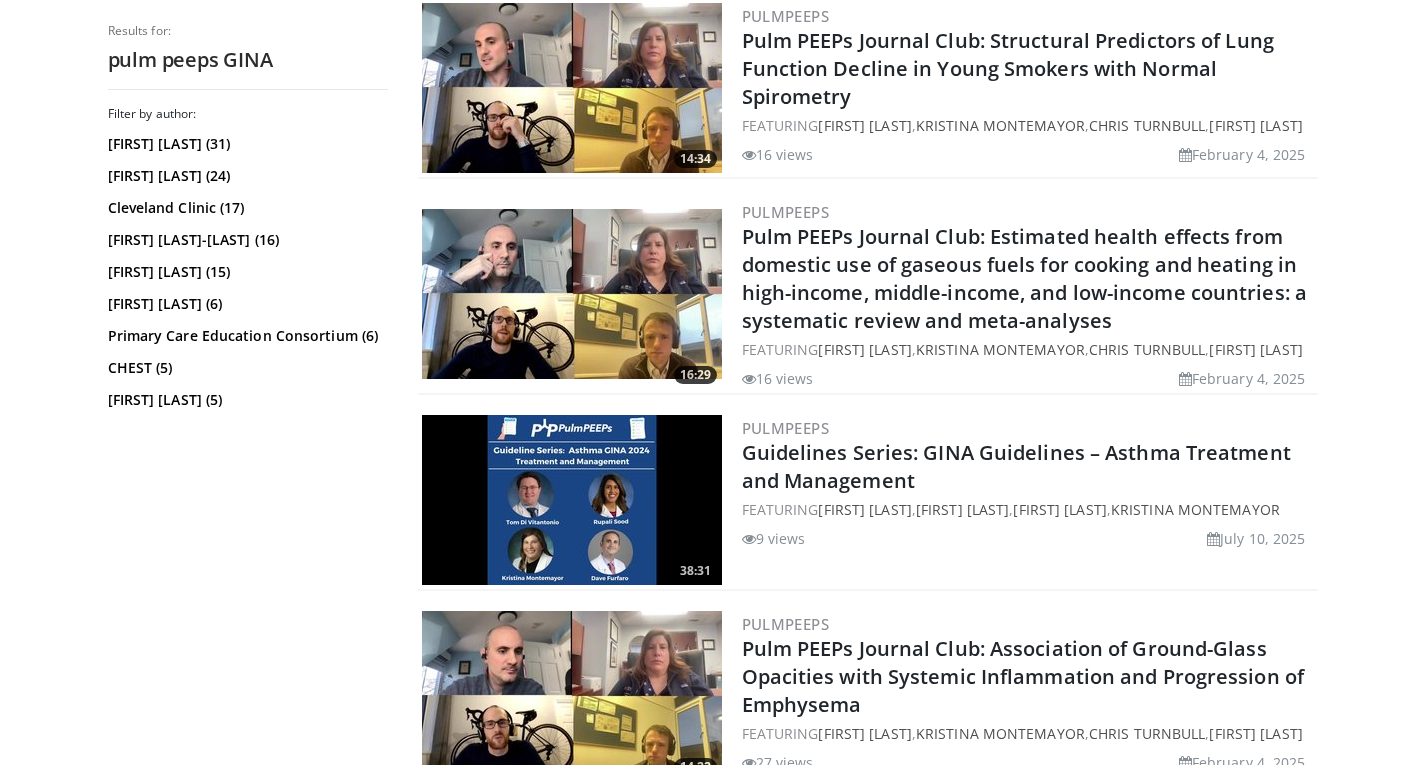 scroll, scrollTop: 900, scrollLeft: 0, axis: vertical 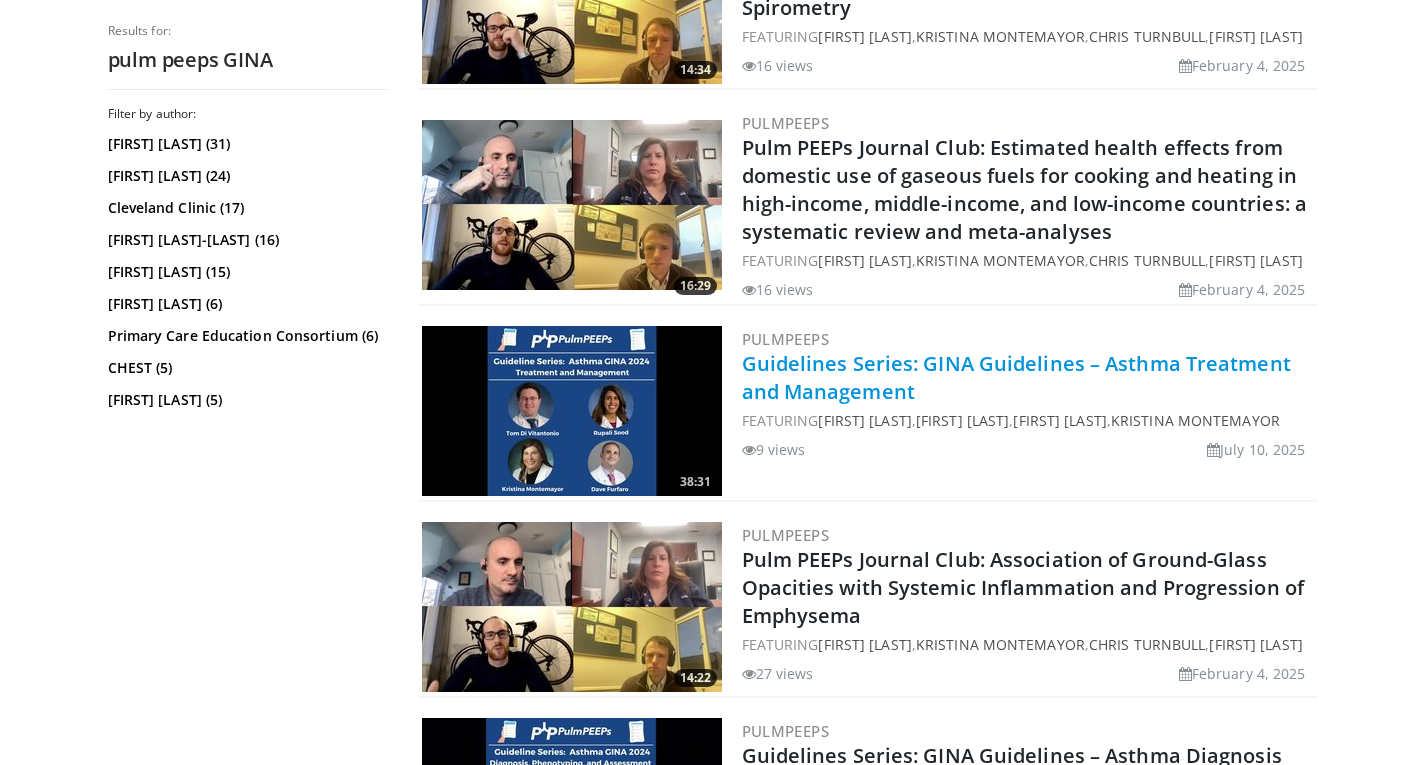 click on "Guidelines Series: GINA Guidelines – Asthma Treatment and Management" at bounding box center (1016, 377) 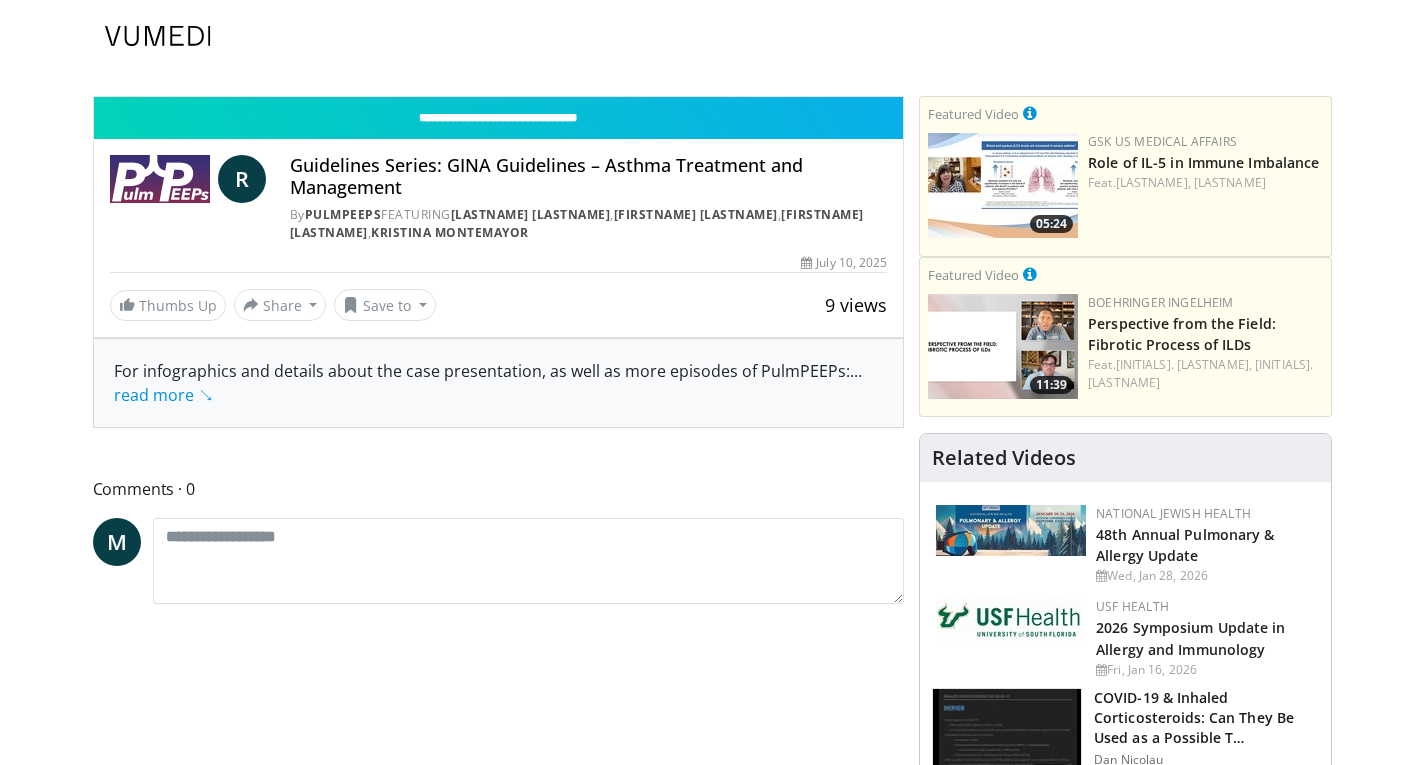 scroll, scrollTop: 0, scrollLeft: 0, axis: both 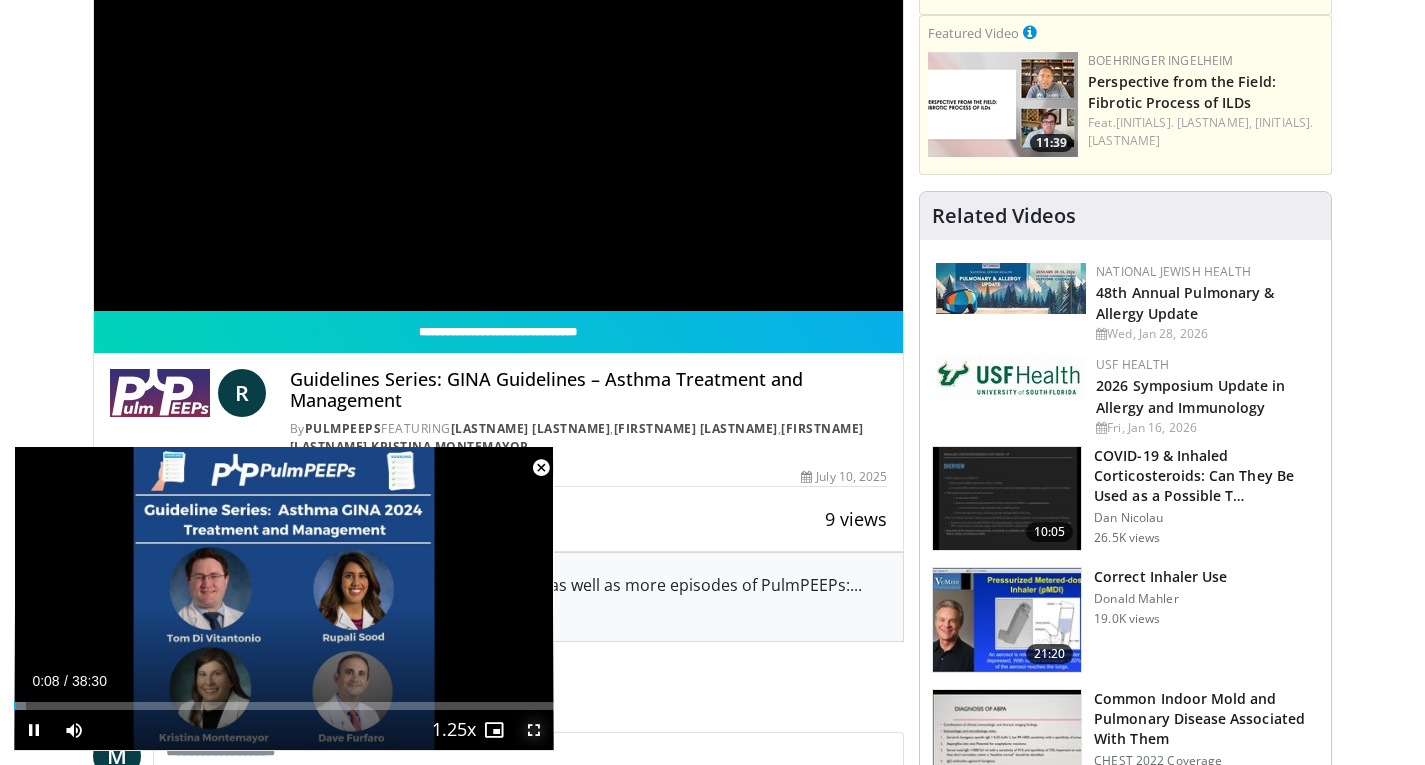 click at bounding box center [534, 730] 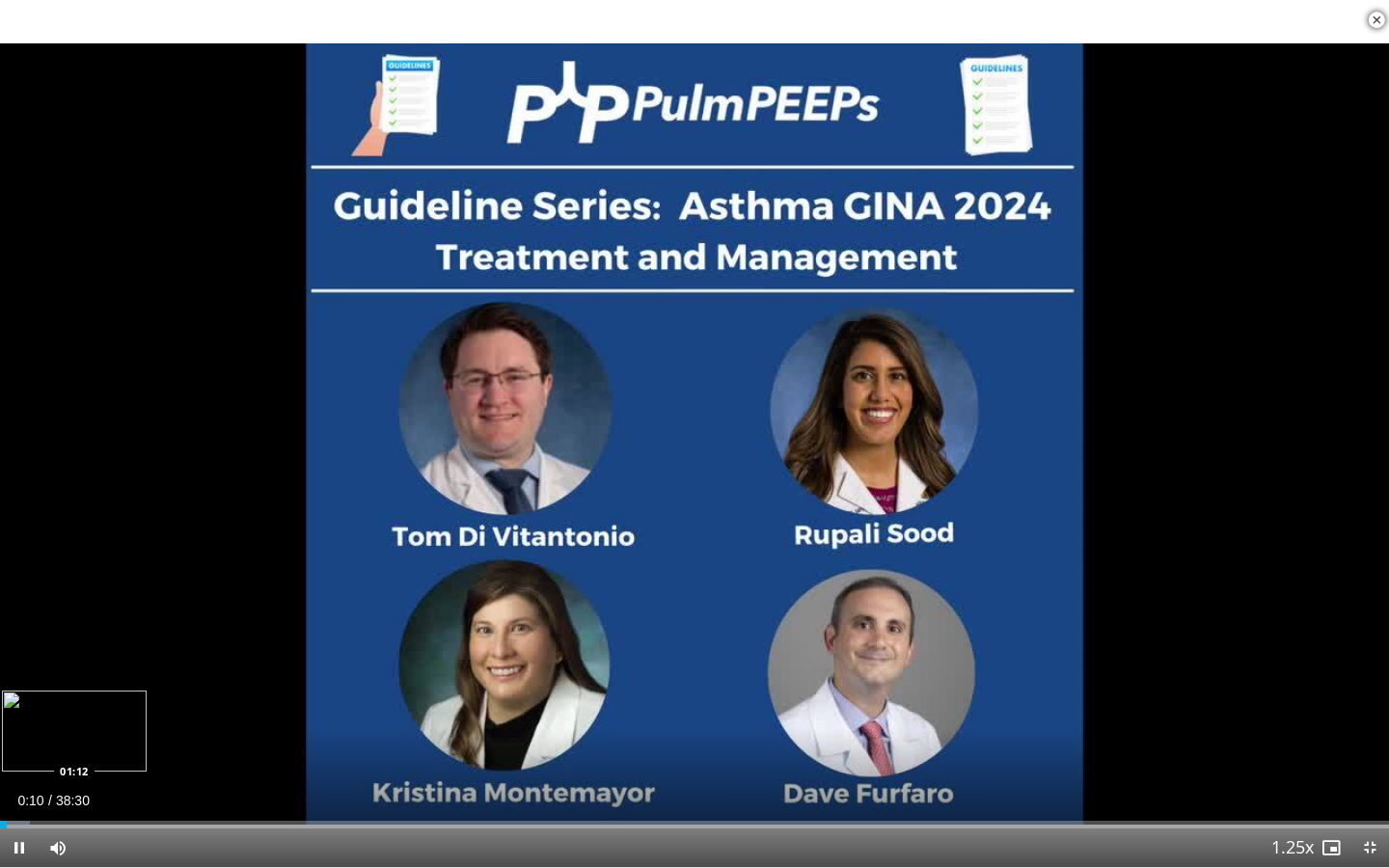 click on "Loaded :  2.16% 00:10 01:12" at bounding box center [694, 825] 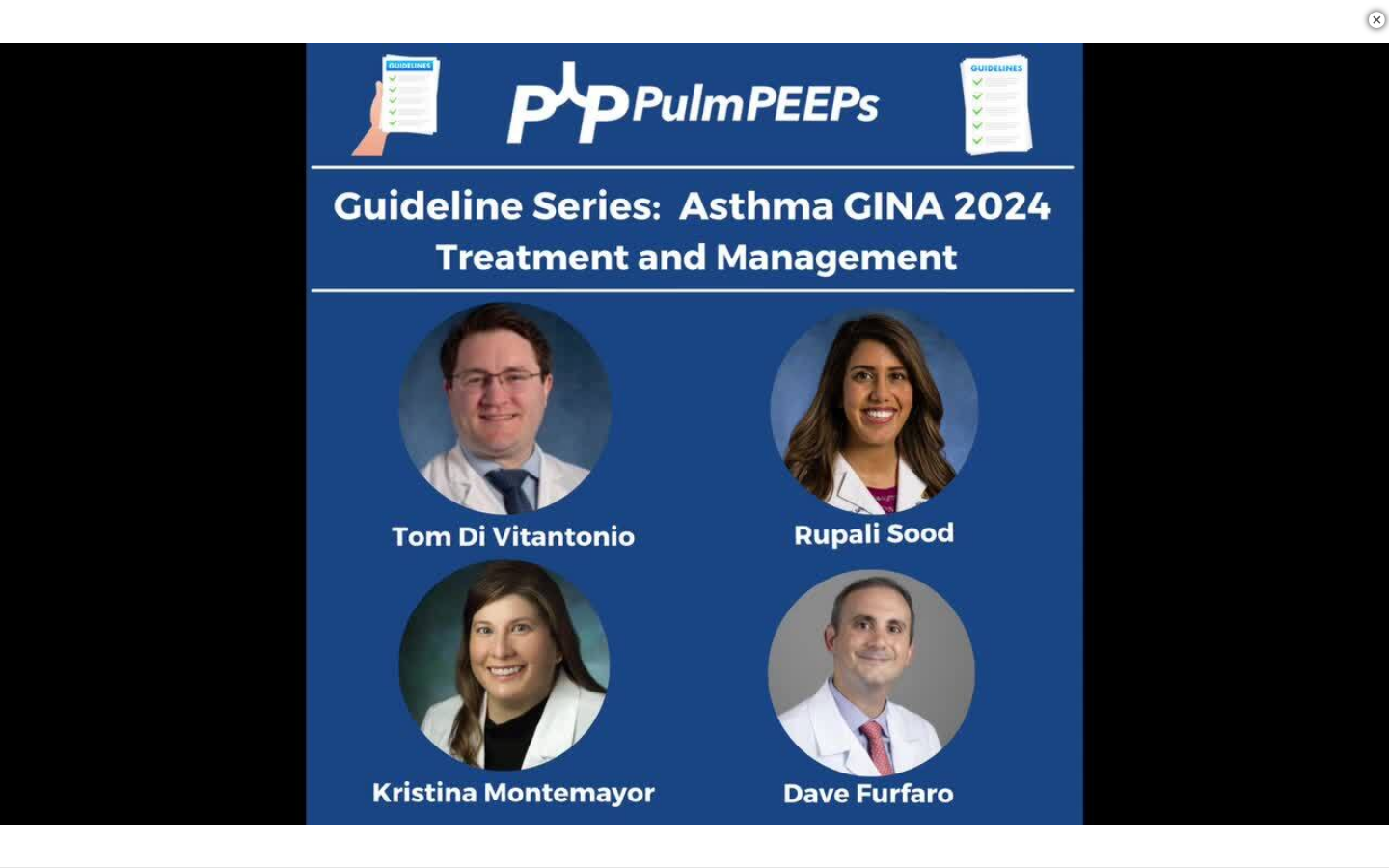 click on "**********" at bounding box center [694, 434] 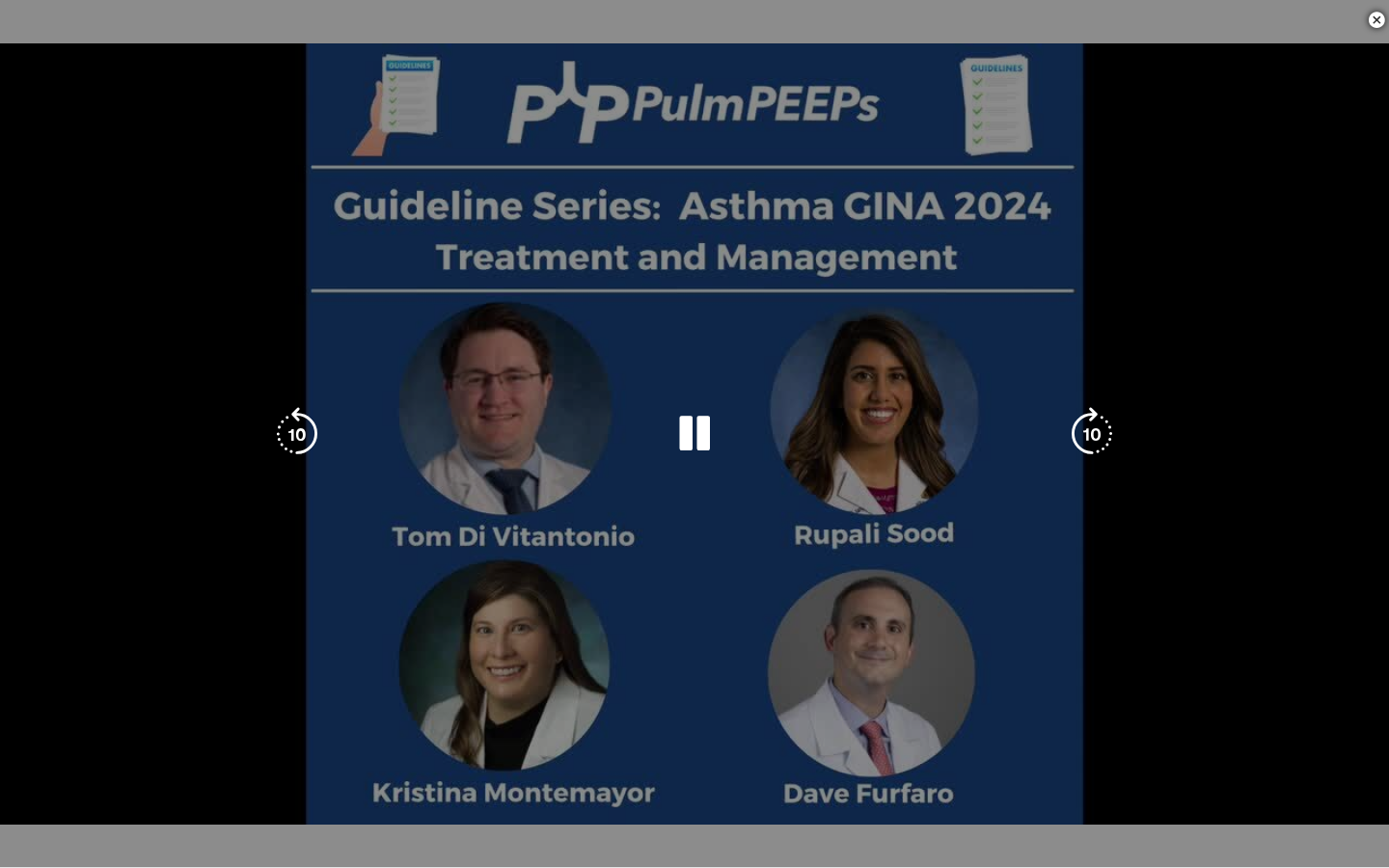 click on "**********" at bounding box center [694, 434] 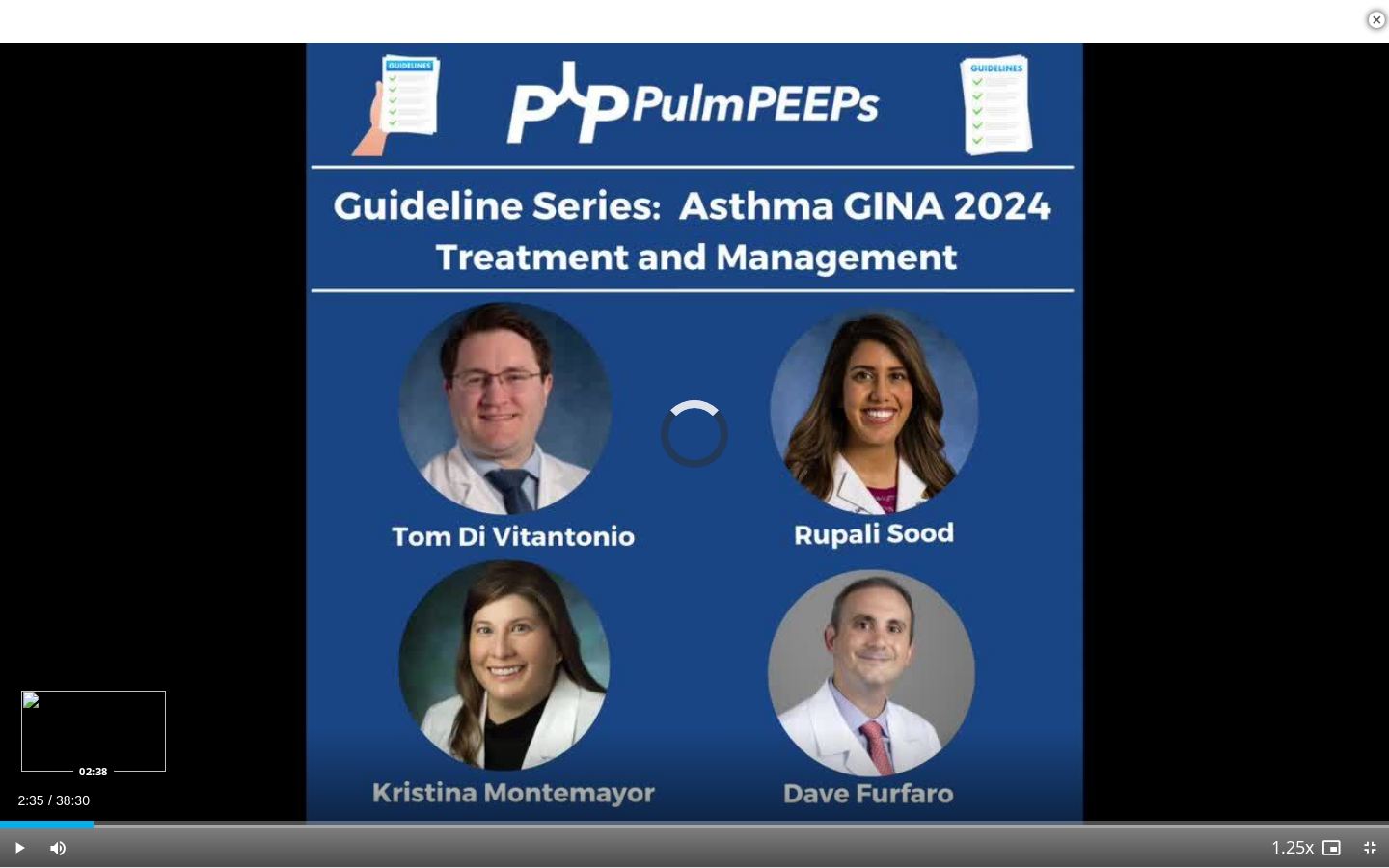 click on "Loaded :  6.05% 02:35 02:38" at bounding box center (694, 819) 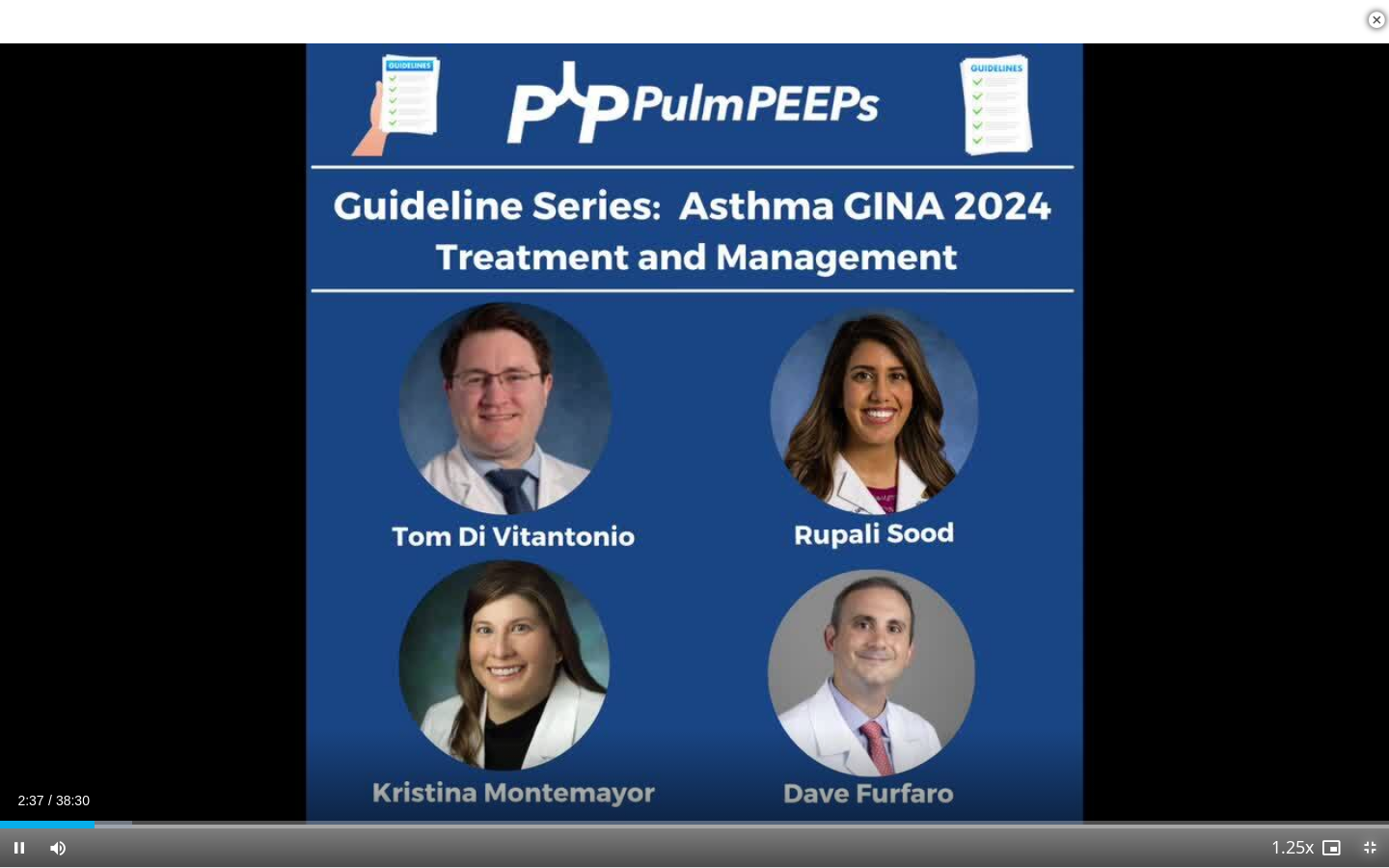 click at bounding box center [1370, 848] 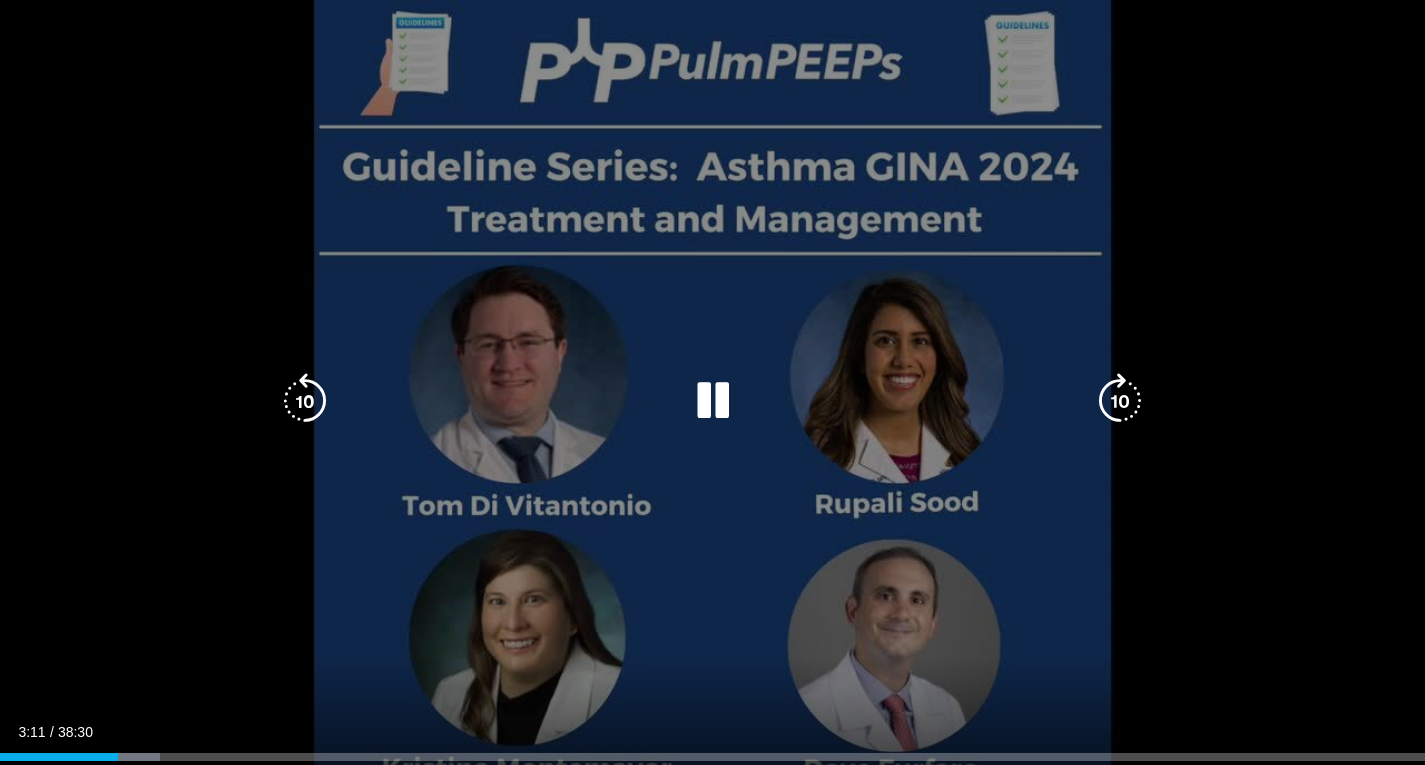 scroll, scrollTop: 0, scrollLeft: 0, axis: both 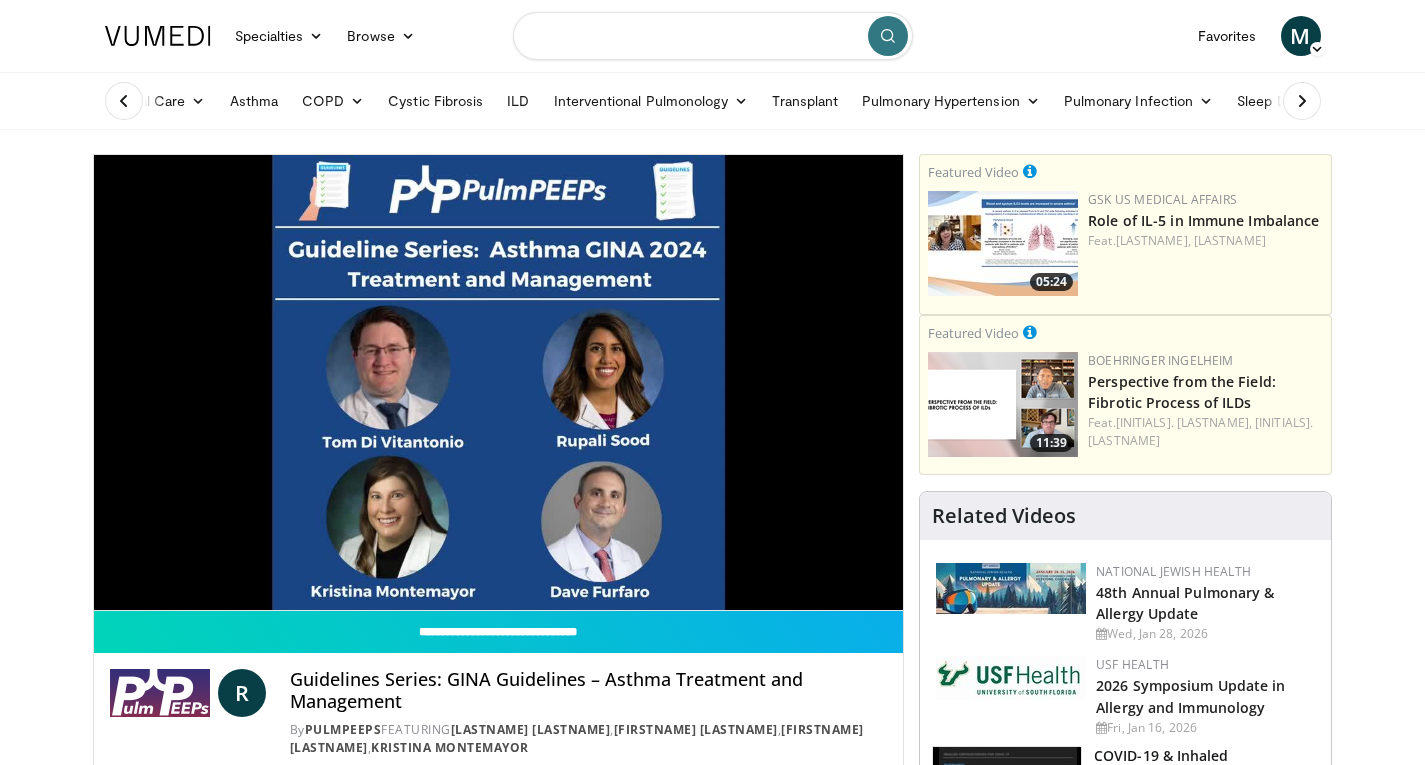 click at bounding box center (713, 36) 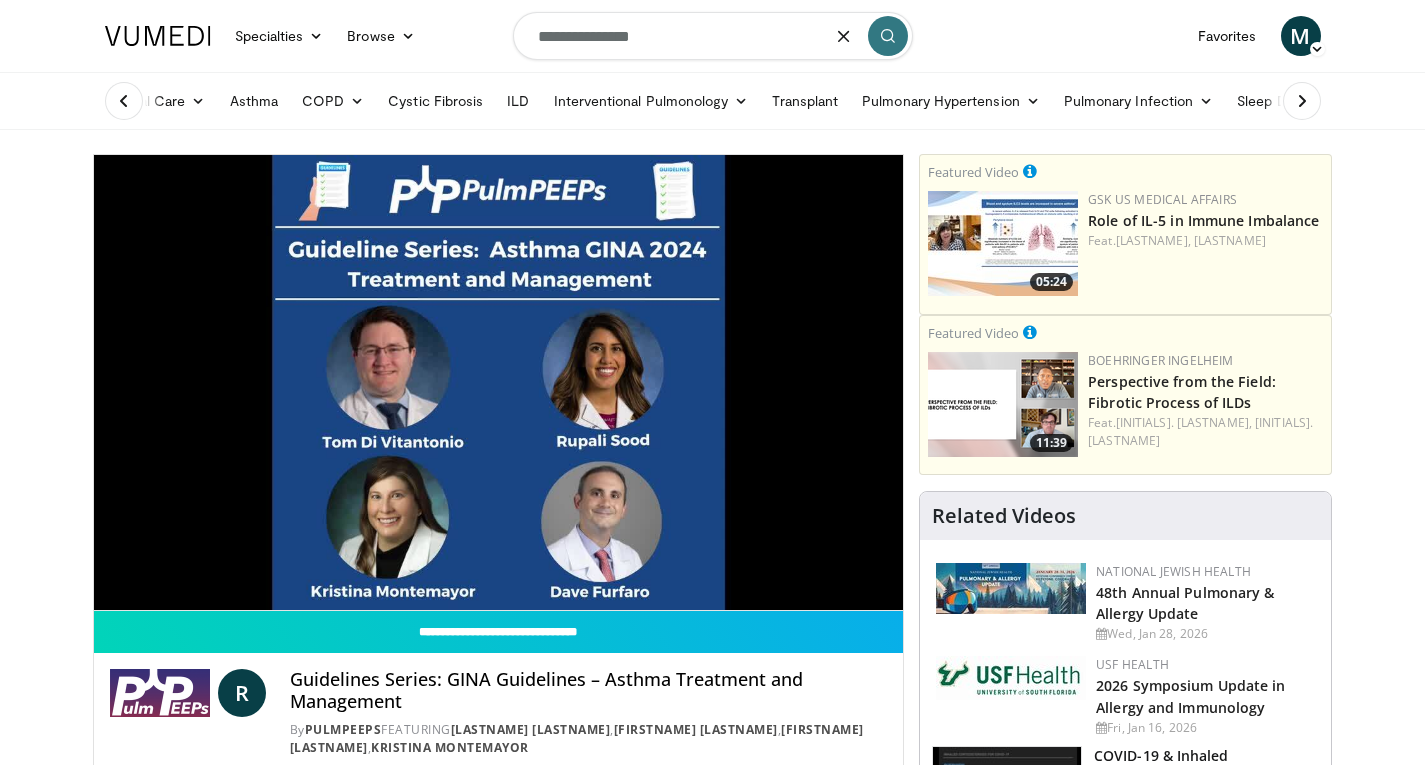 type on "**********" 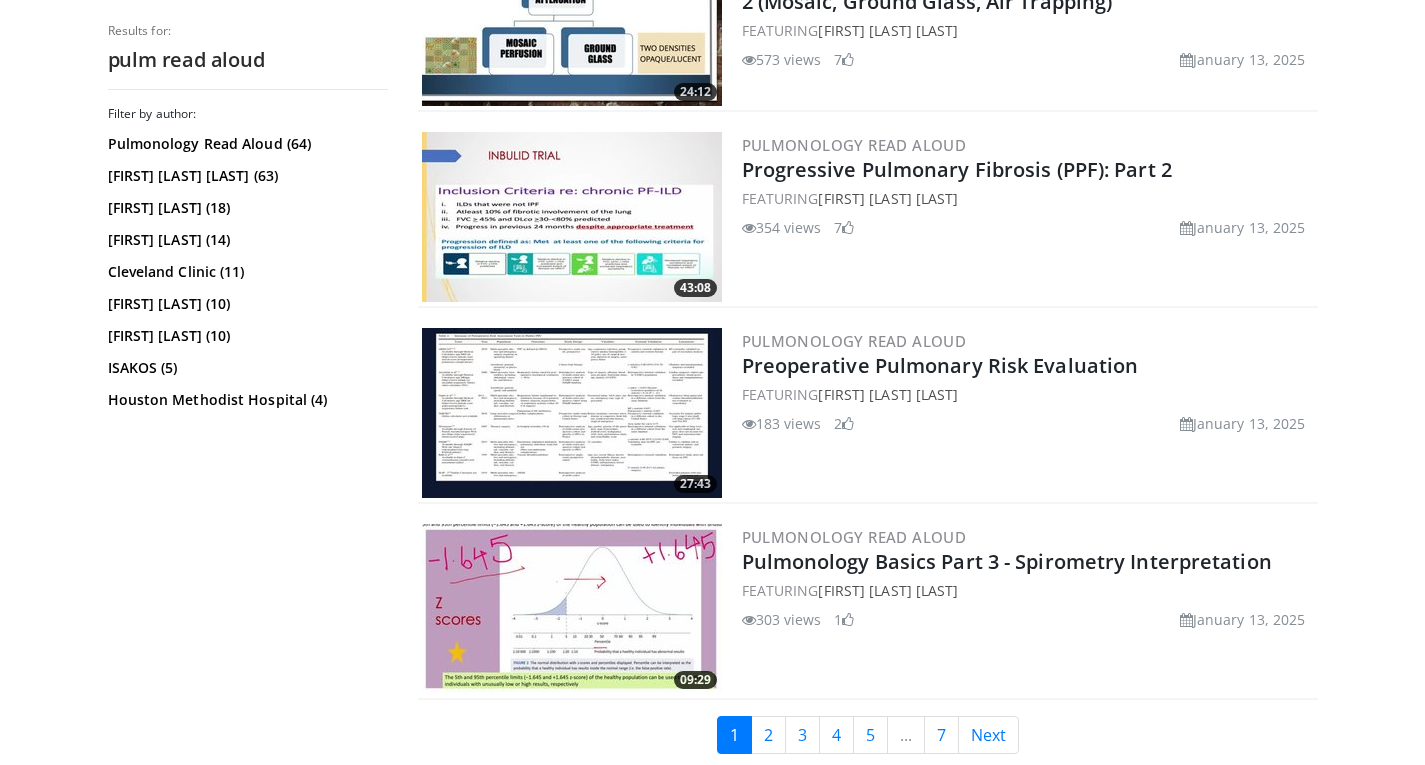 scroll, scrollTop: 5001, scrollLeft: 0, axis: vertical 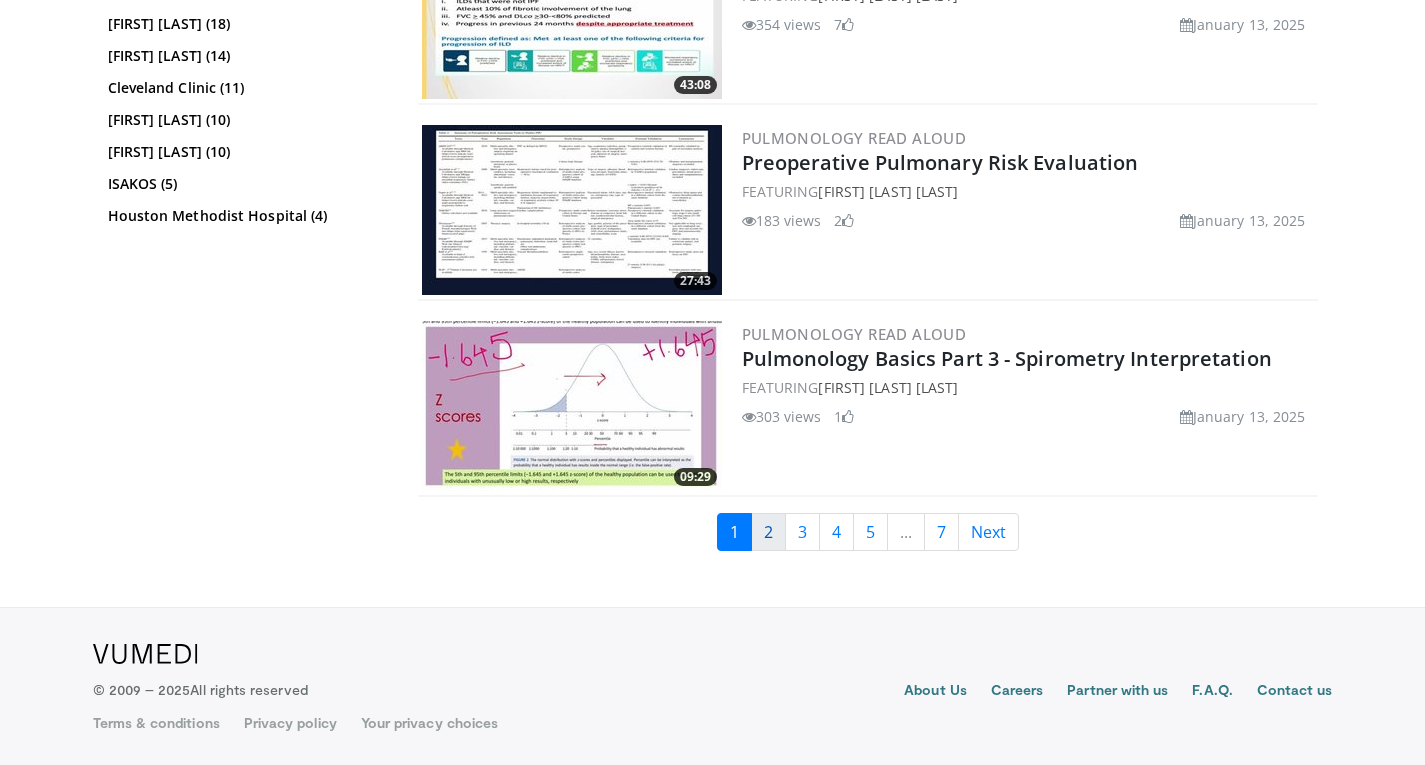 click on "2" at bounding box center (768, 532) 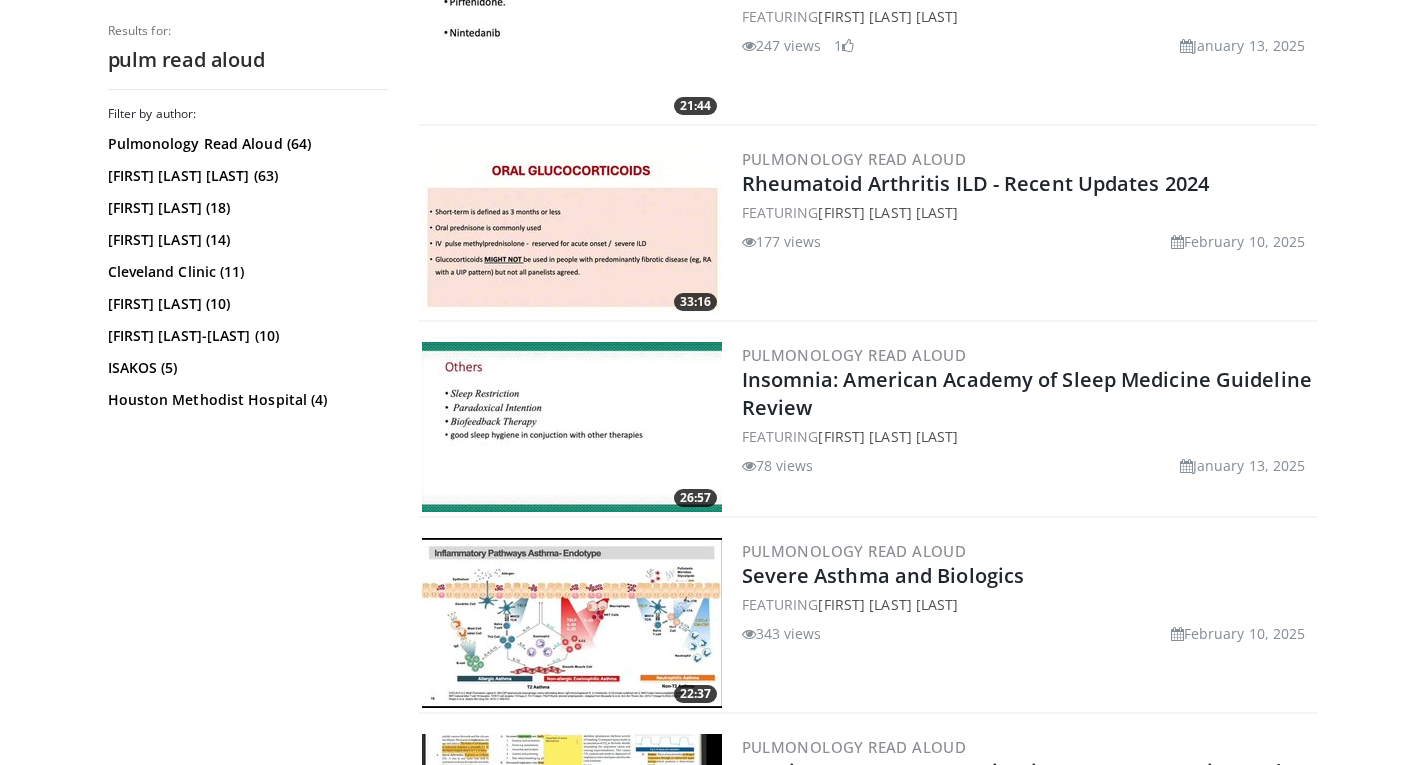 scroll, scrollTop: 4300, scrollLeft: 0, axis: vertical 